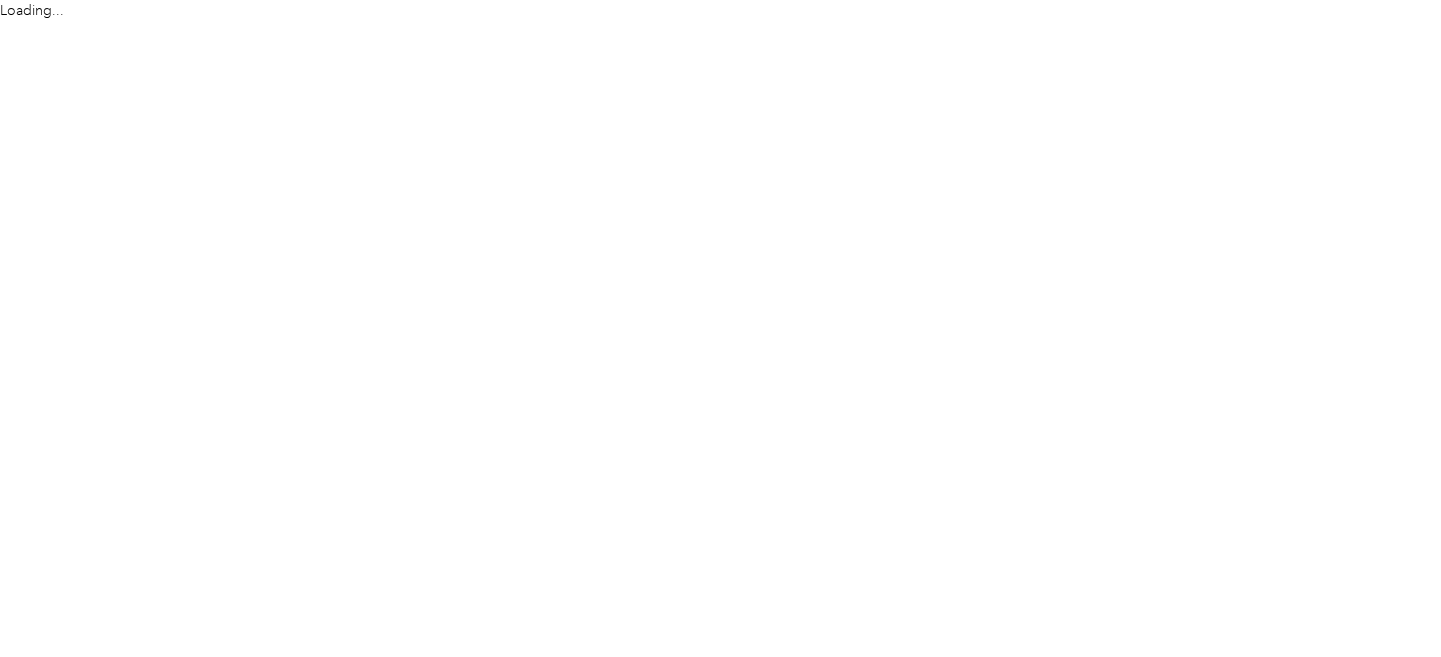 scroll, scrollTop: 0, scrollLeft: 0, axis: both 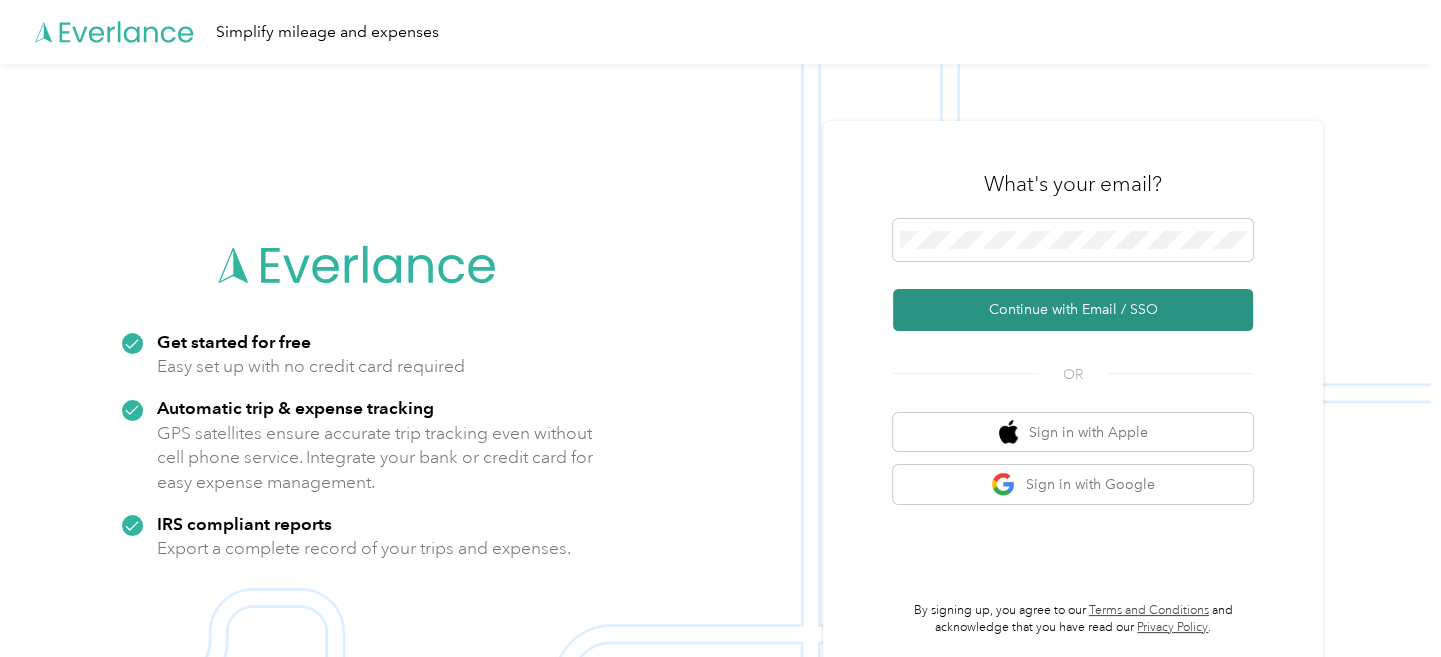 click on "Continue with Email / SSO" at bounding box center [1073, 310] 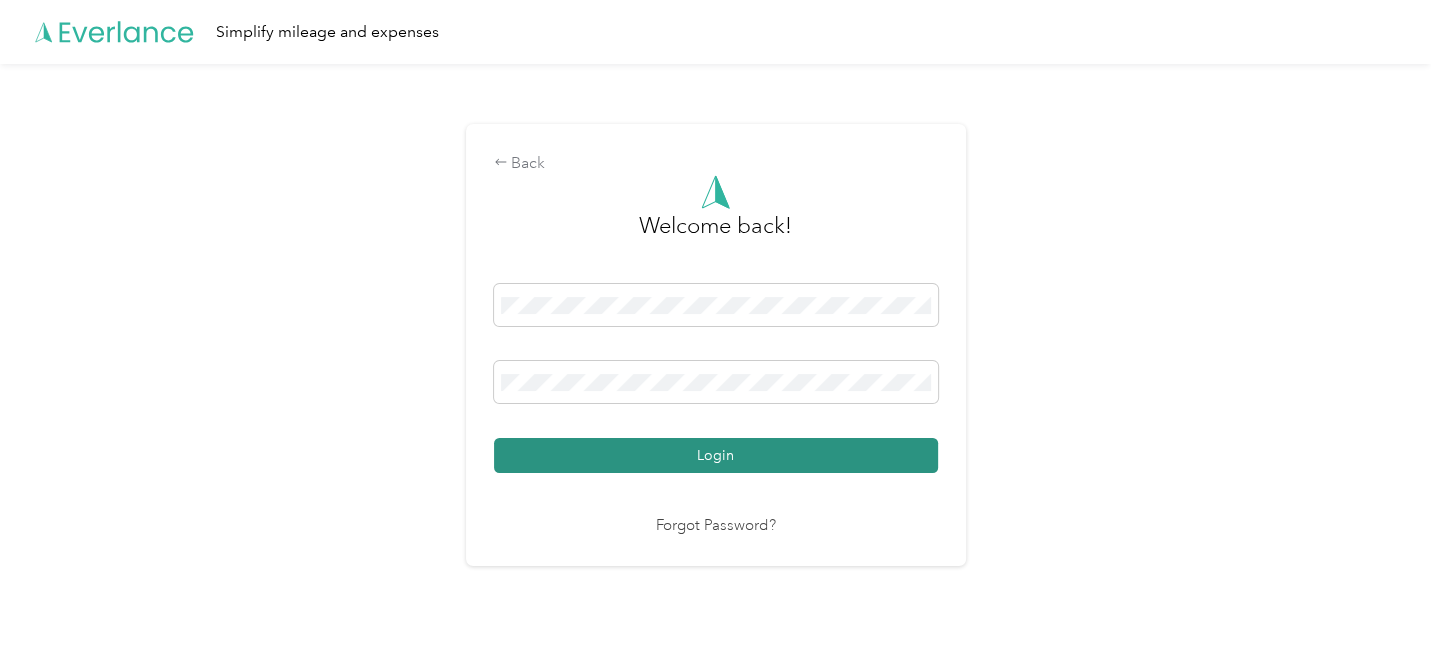 click on "Login" at bounding box center (716, 455) 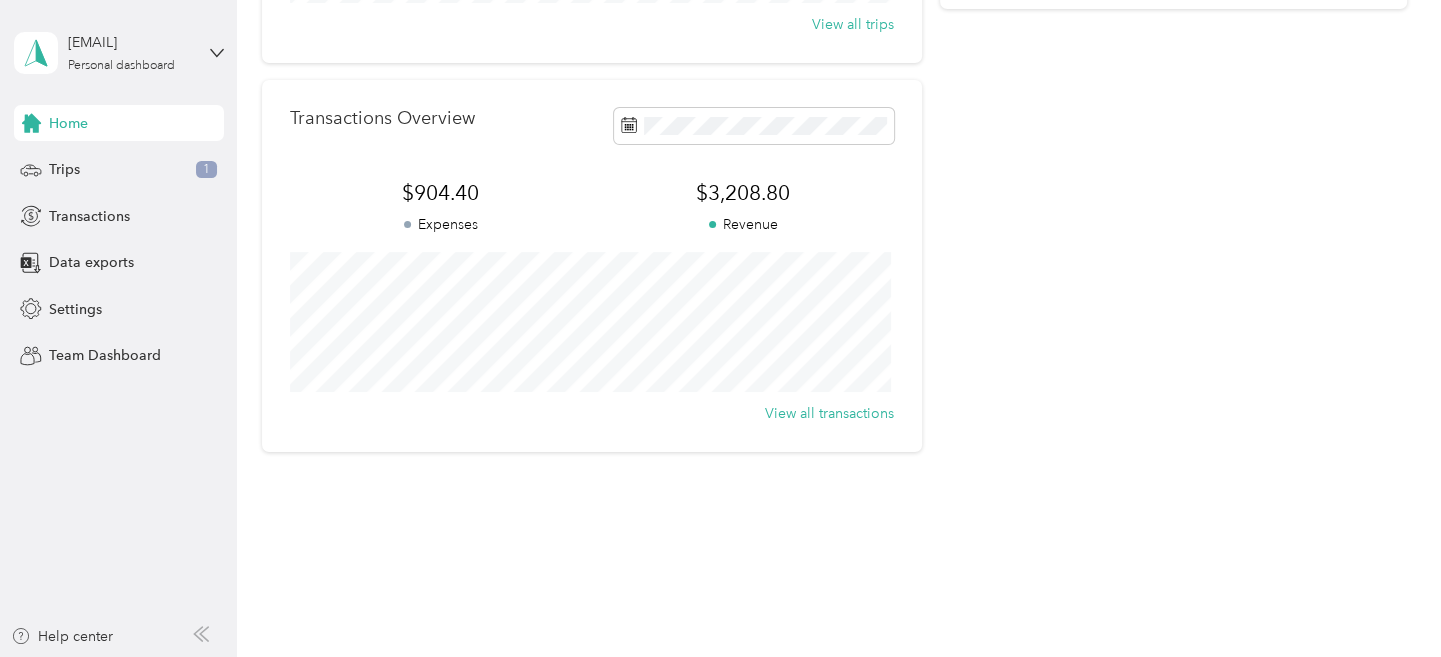 scroll, scrollTop: 439, scrollLeft: 0, axis: vertical 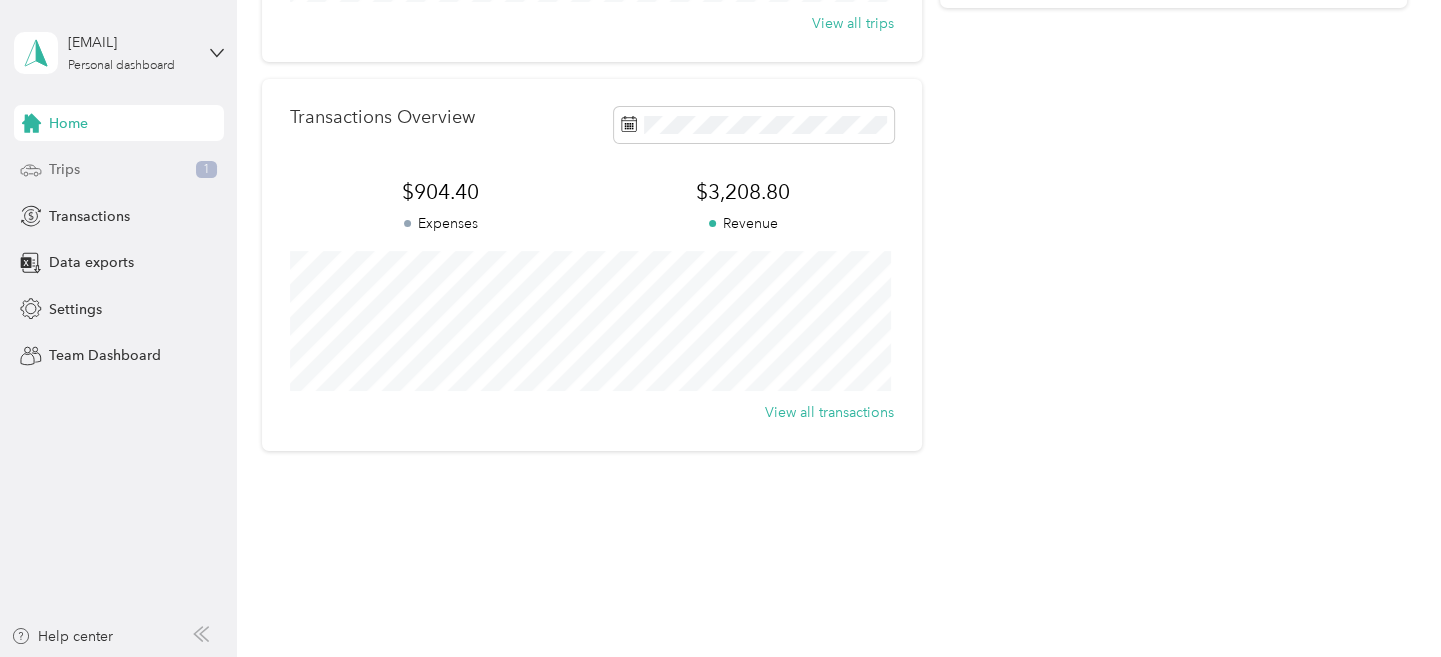 click on "Trips" at bounding box center (64, 169) 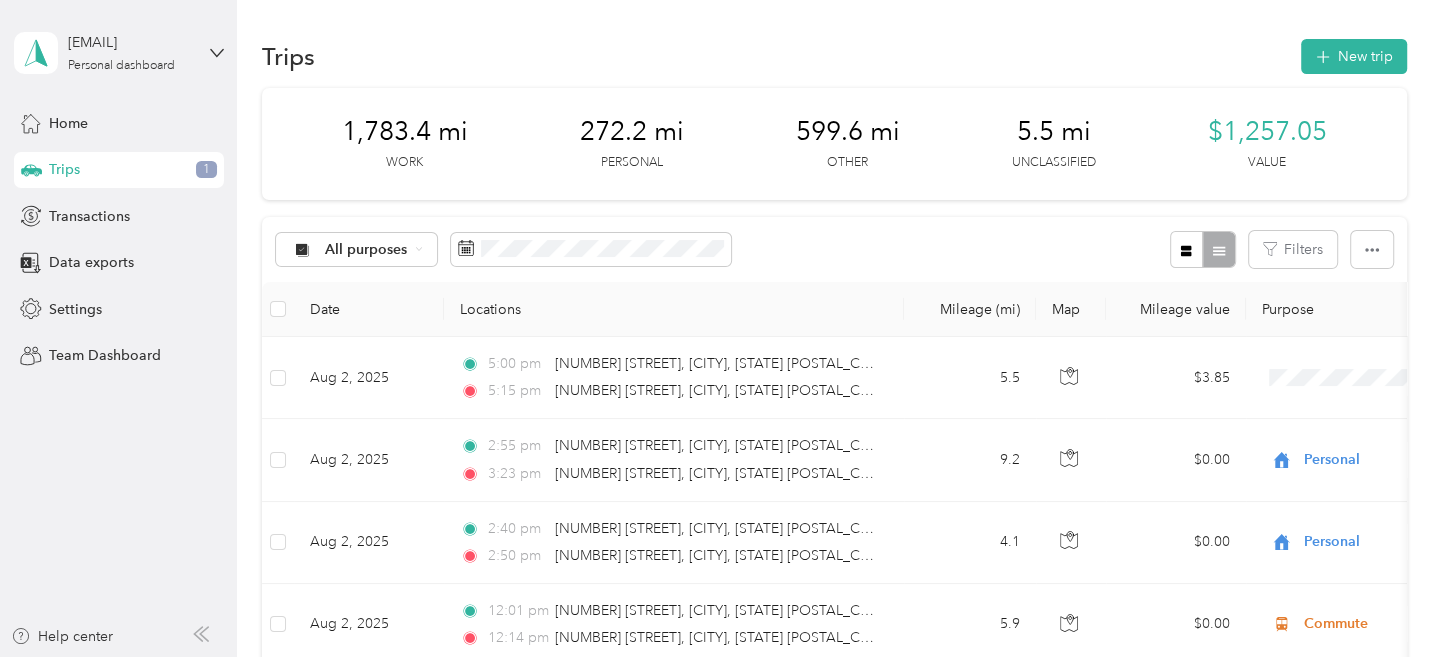 scroll, scrollTop: 100, scrollLeft: 0, axis: vertical 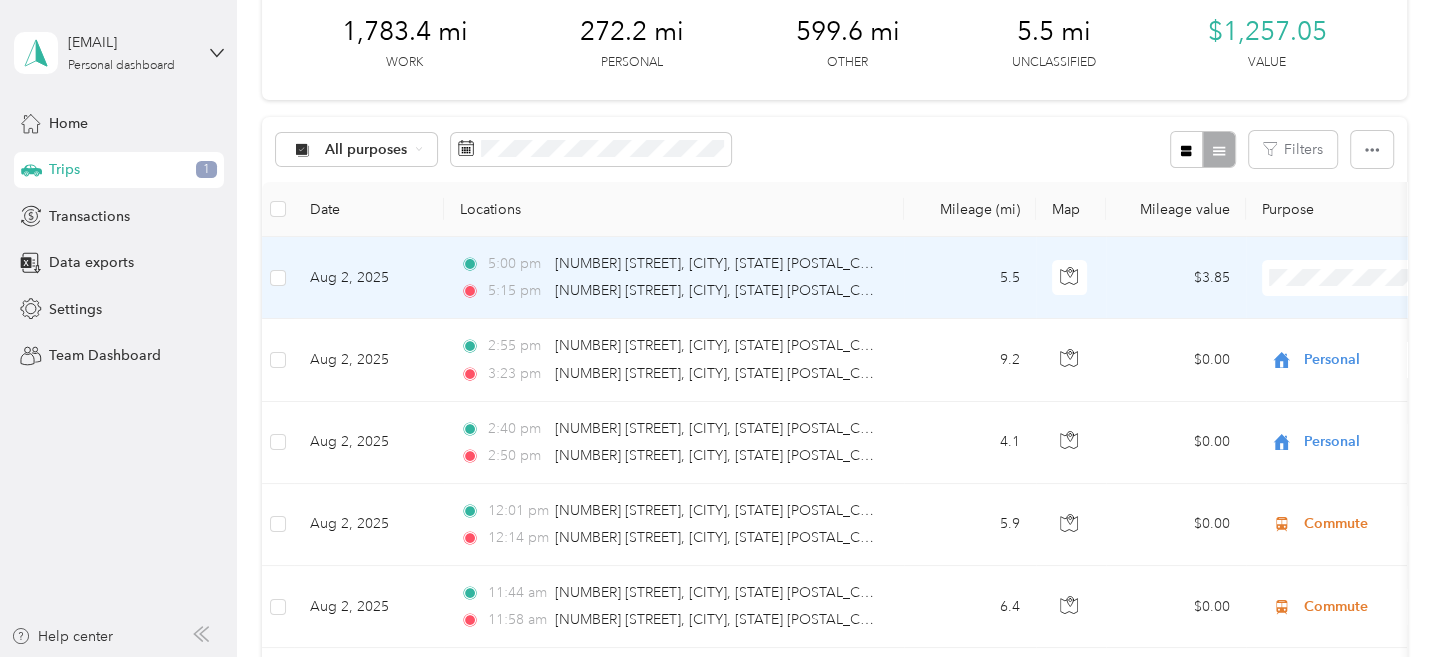 click on "Personal" at bounding box center (1334, 348) 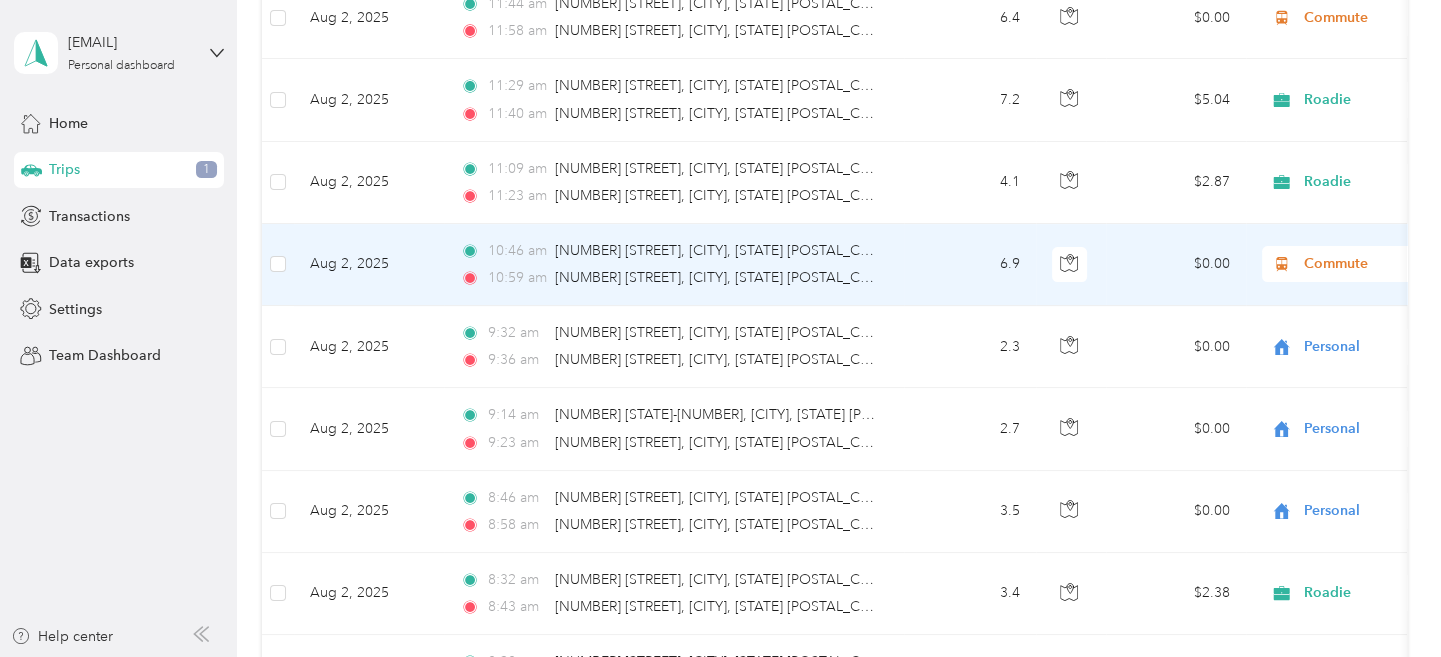 scroll, scrollTop: 289, scrollLeft: 0, axis: vertical 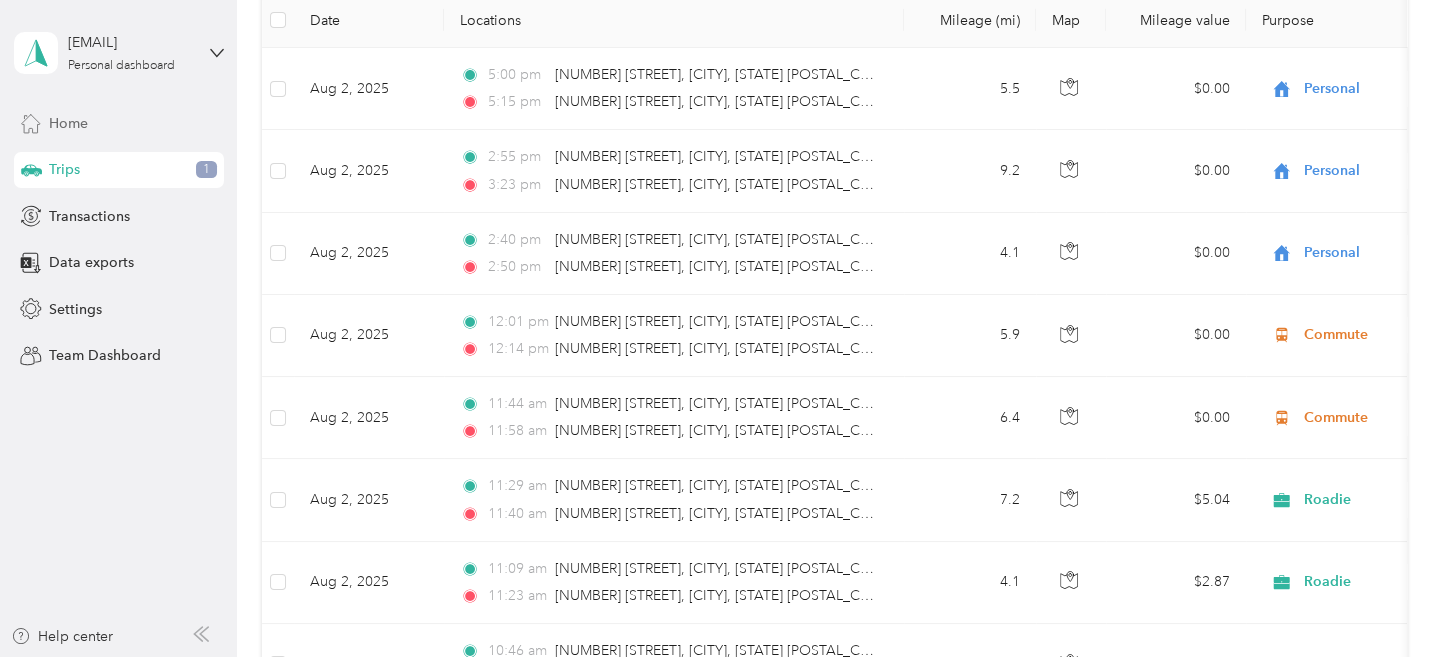 click on "Home" at bounding box center [68, 123] 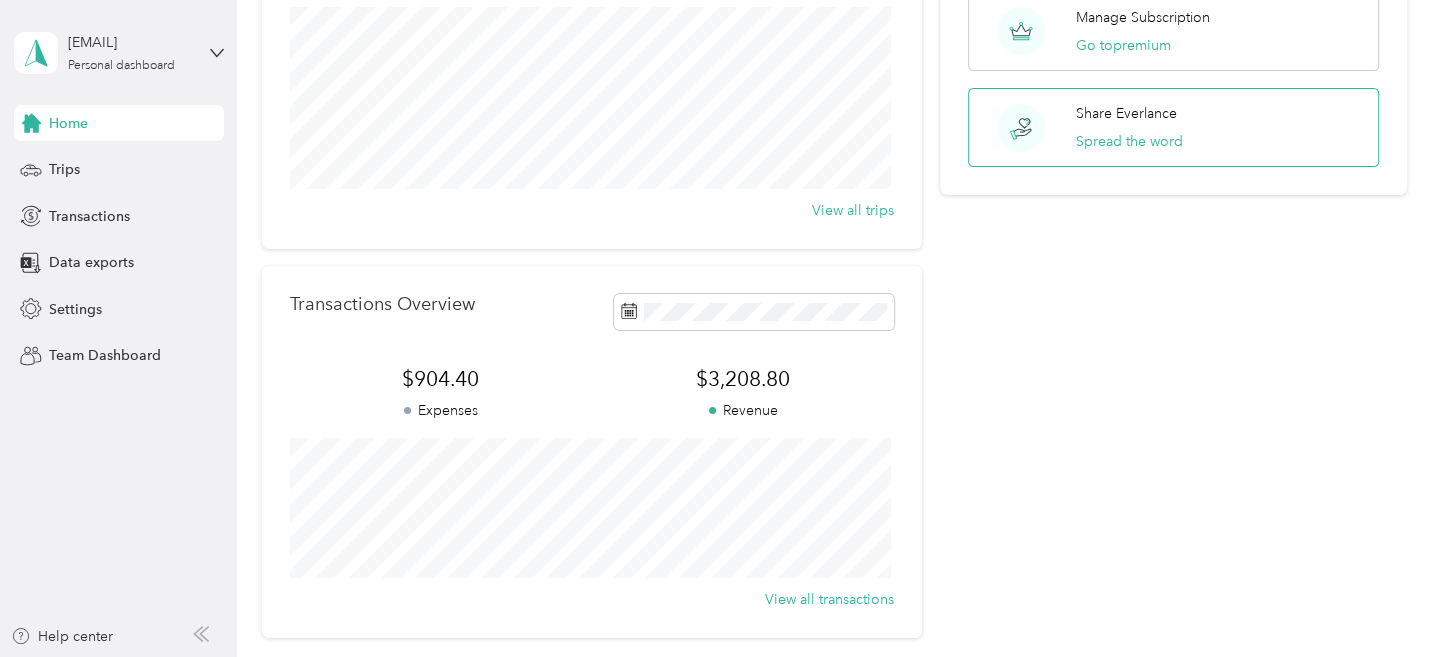 scroll, scrollTop: 0, scrollLeft: 0, axis: both 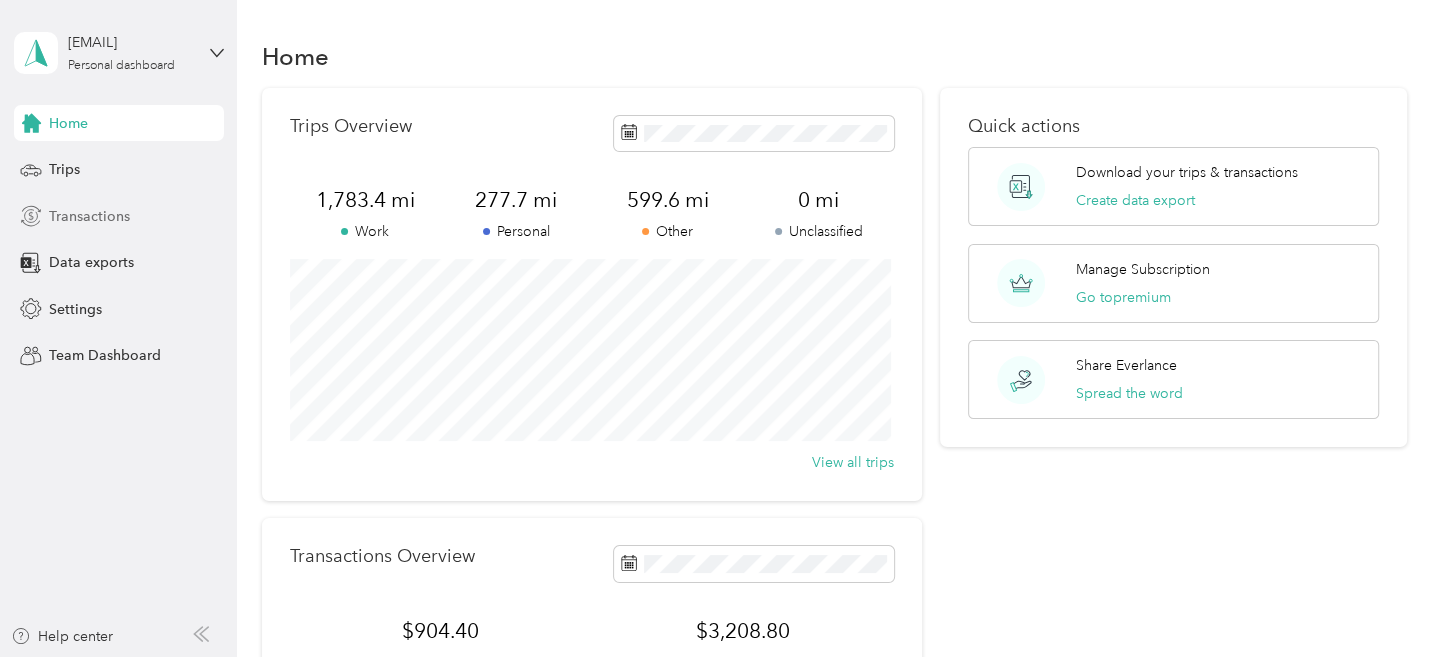 click on "Transactions" at bounding box center (89, 216) 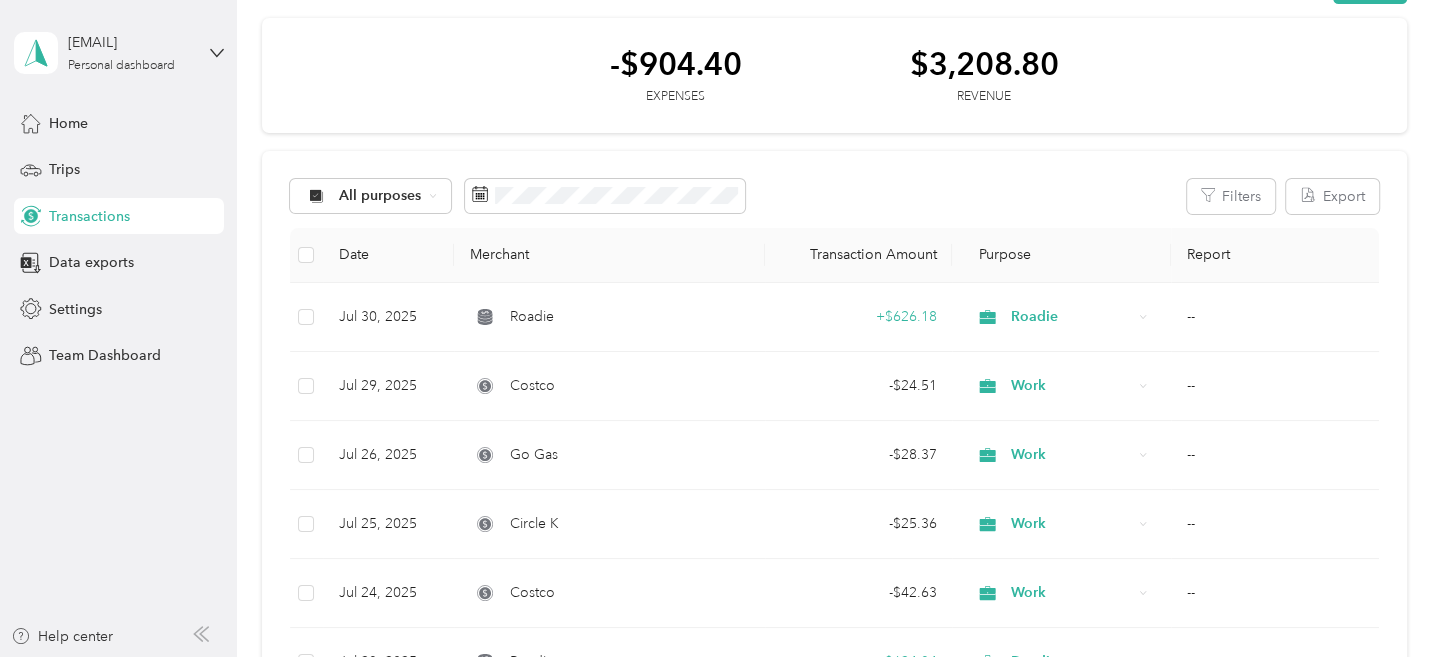 scroll, scrollTop: 0, scrollLeft: 0, axis: both 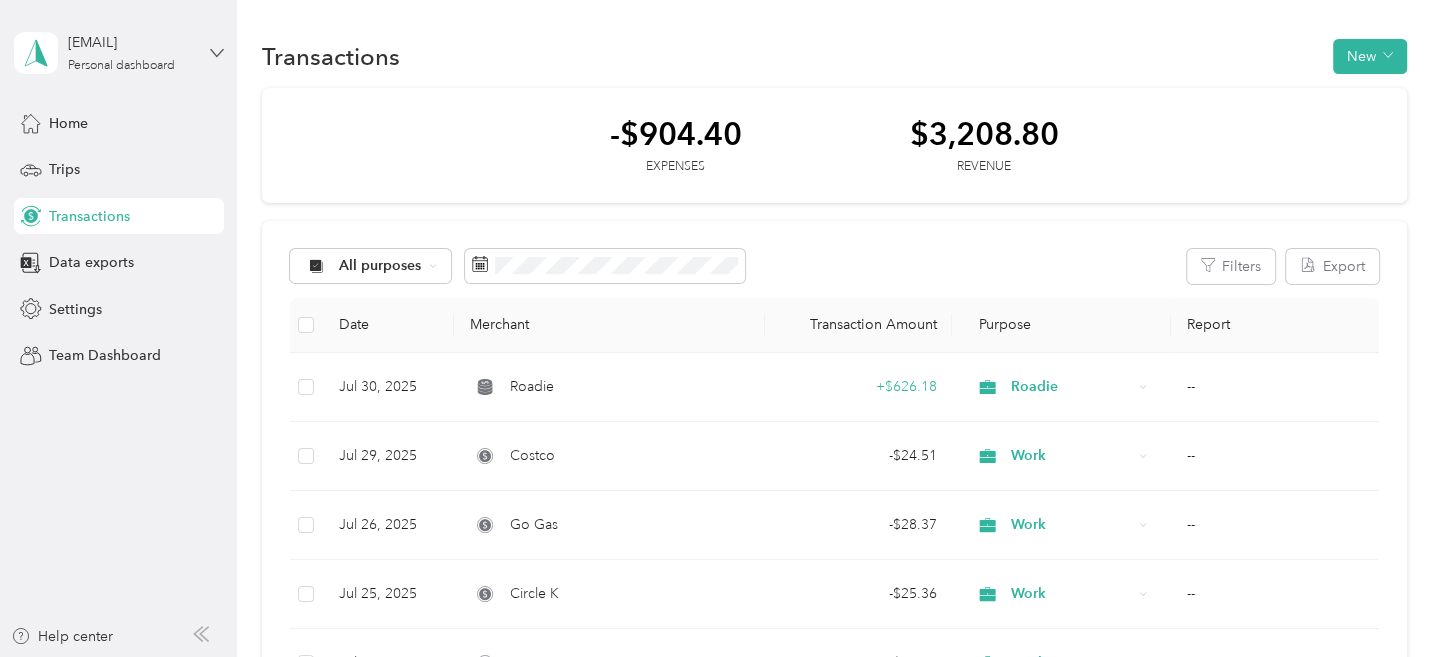 click 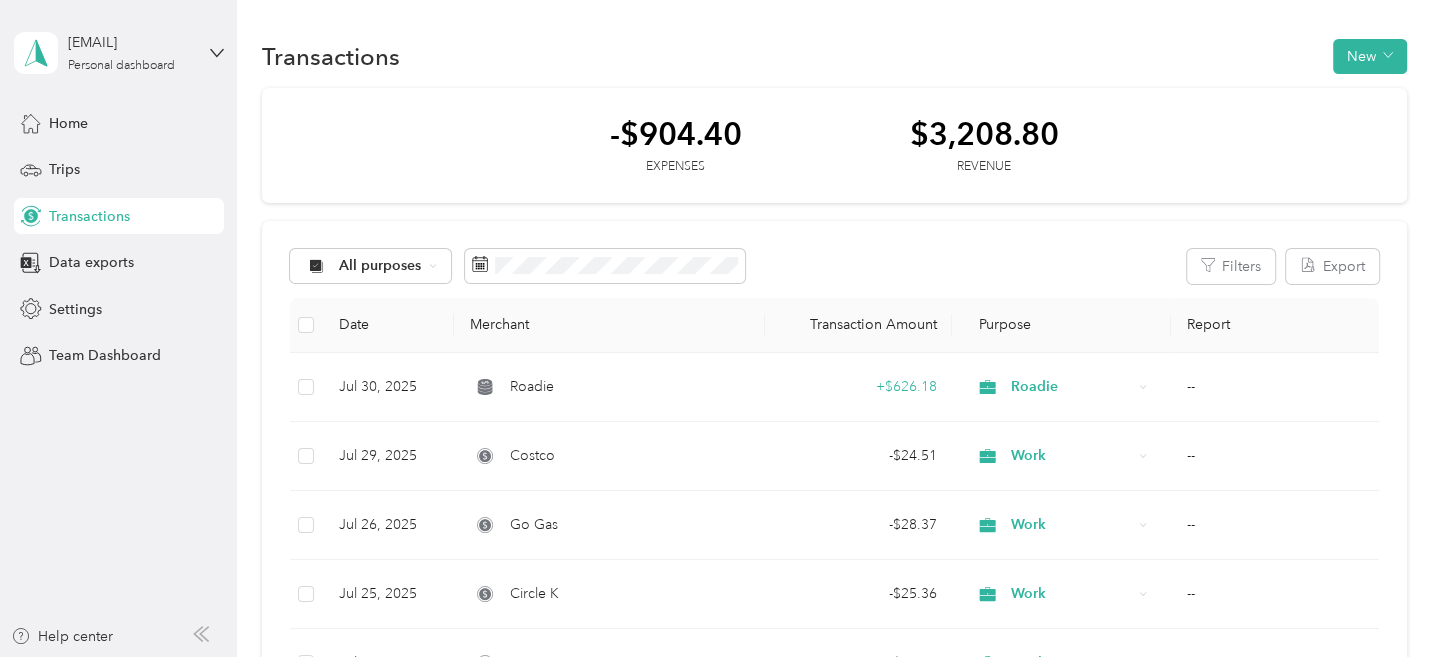 click on "Log out" at bounding box center (69, 163) 